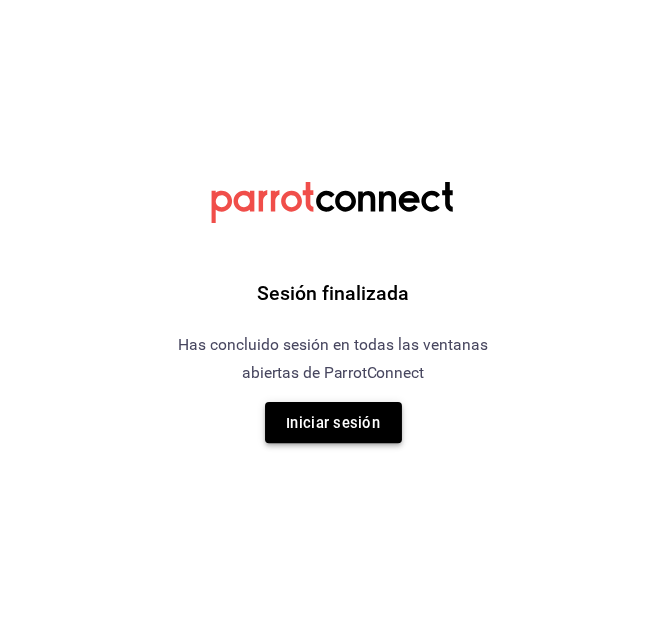 scroll, scrollTop: 0, scrollLeft: 0, axis: both 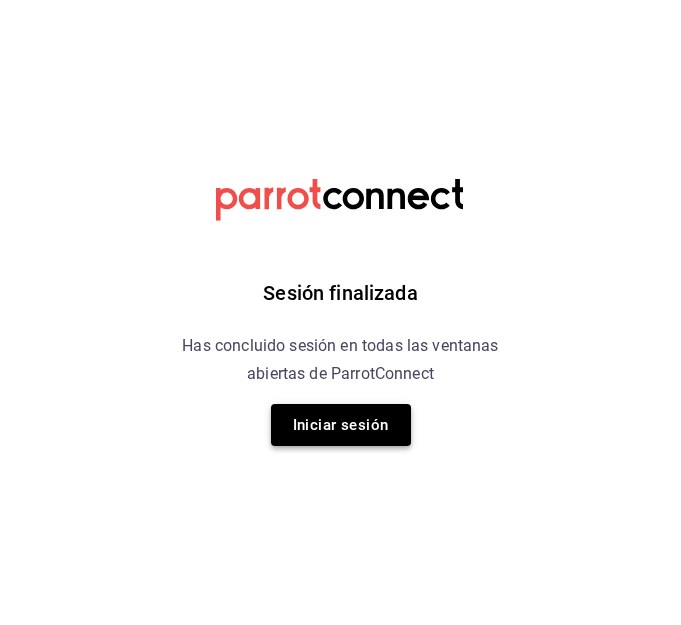 click on "Iniciar sesión" at bounding box center [341, 425] 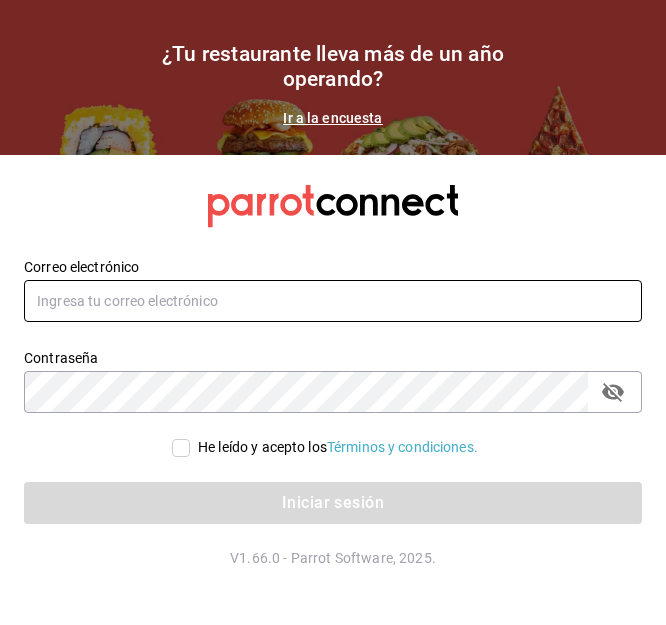 type on "[EMAIL_ADDRESS][DOMAIN_NAME]" 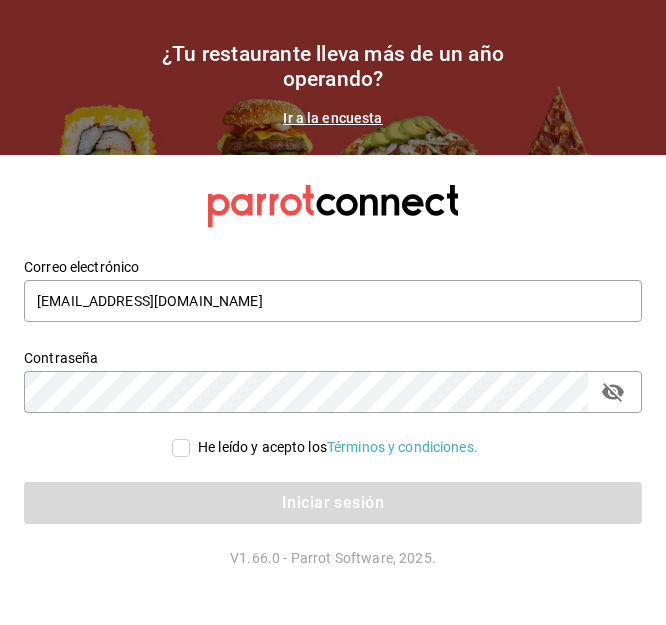 click on "He leído y acepto los  Términos y condiciones." at bounding box center [181, 448] 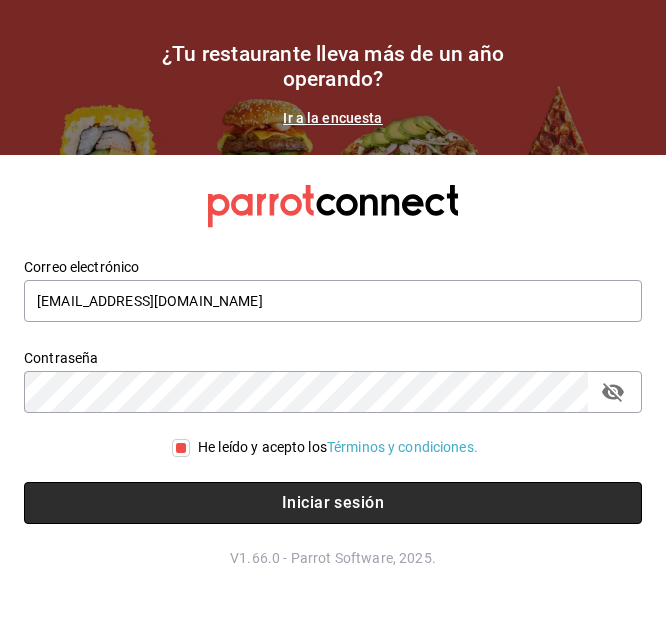 click on "Iniciar sesión" at bounding box center [333, 503] 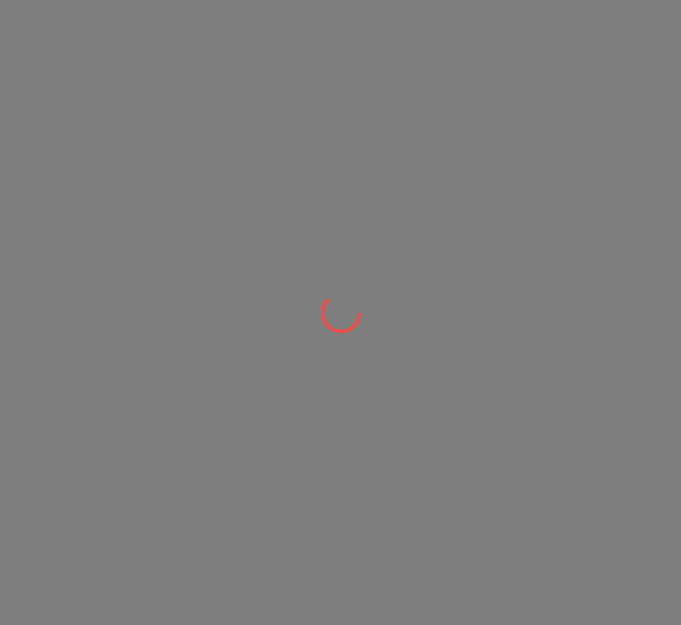 scroll, scrollTop: 0, scrollLeft: 0, axis: both 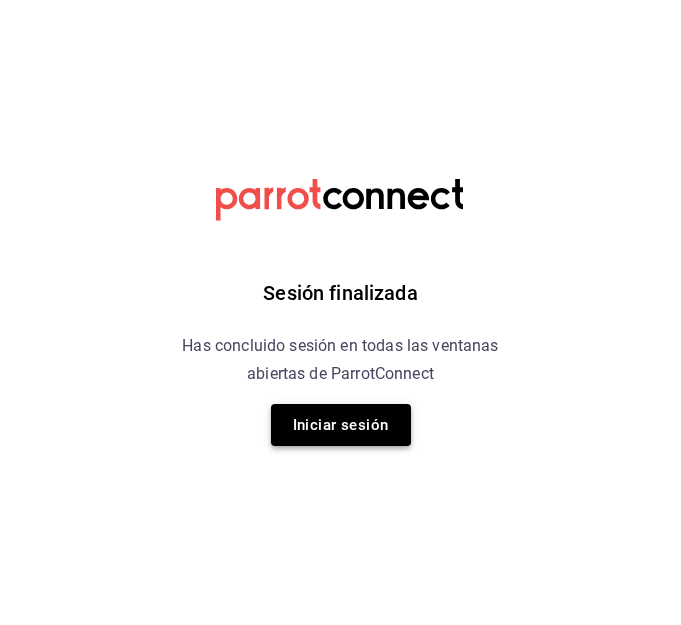 click on "Iniciar sesión" at bounding box center [341, 425] 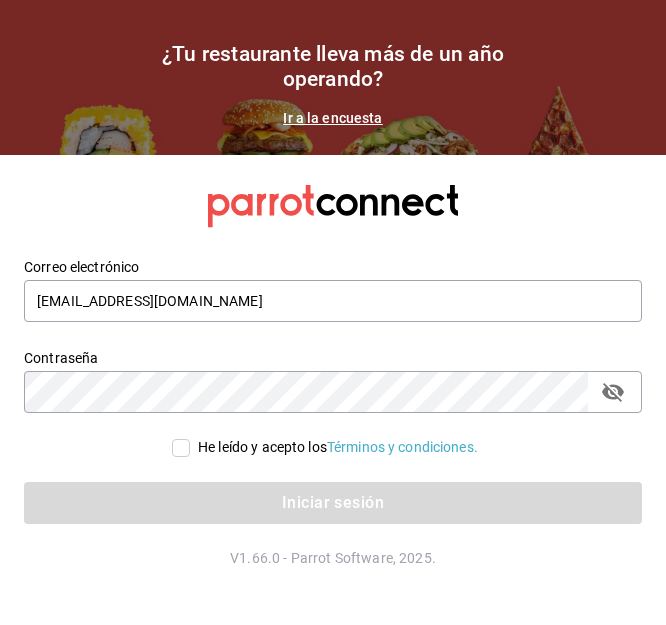 click on "He leído y acepto los  Términos y condiciones." at bounding box center (181, 448) 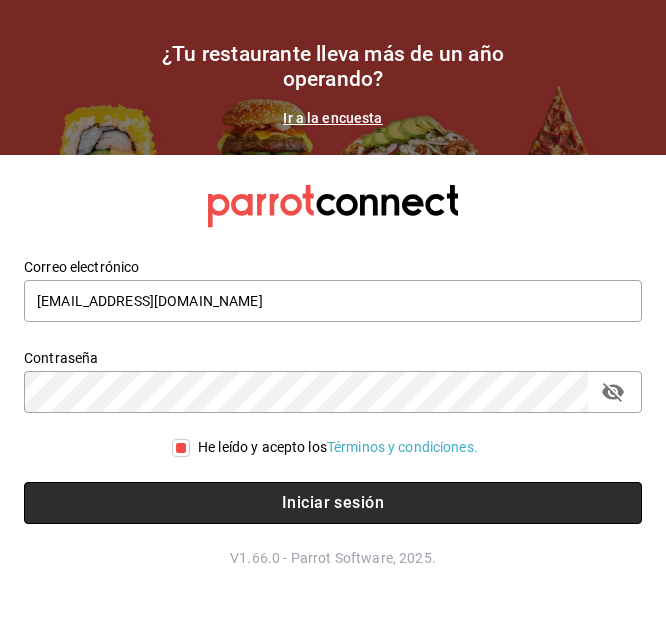 click on "Iniciar sesión" at bounding box center (333, 503) 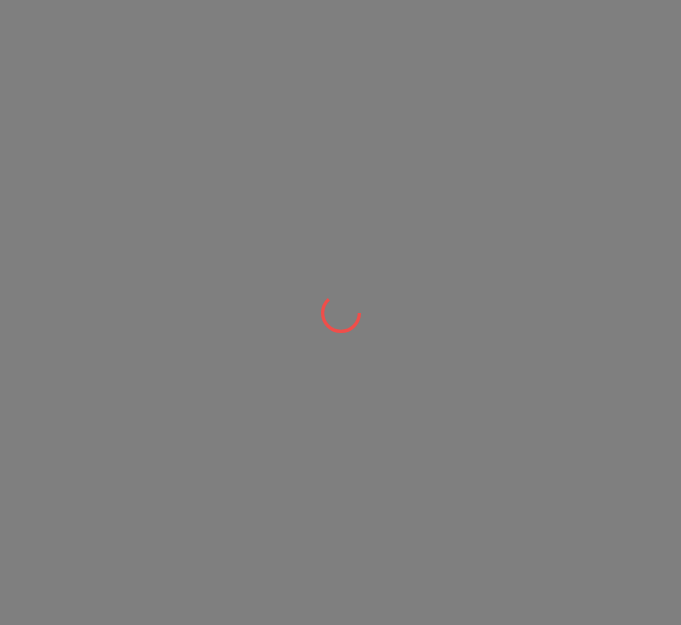 scroll, scrollTop: 0, scrollLeft: 0, axis: both 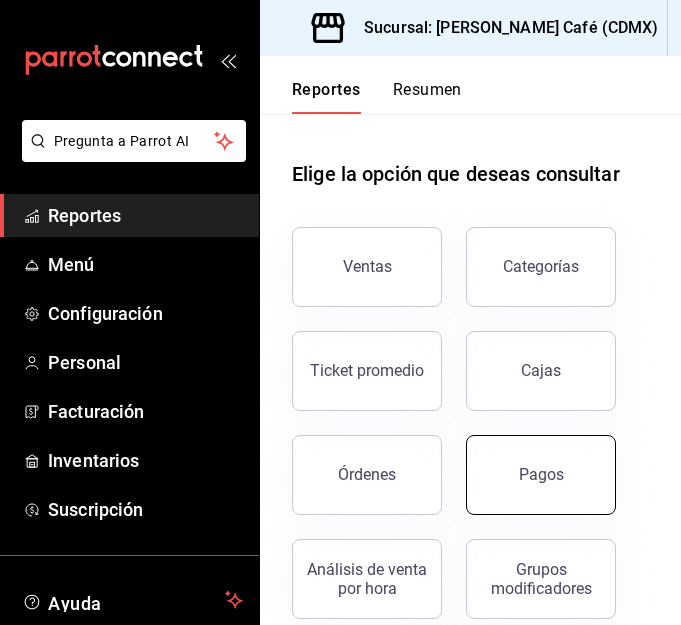 click on "Pagos" at bounding box center [541, 475] 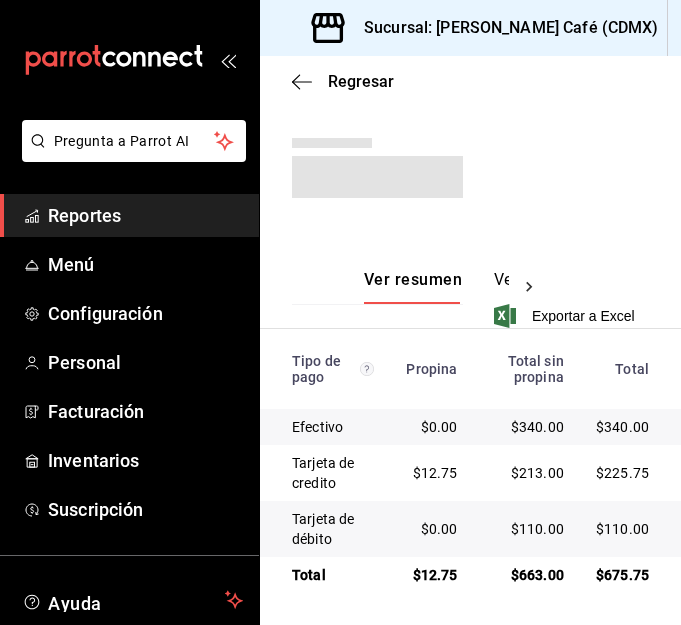 scroll, scrollTop: 0, scrollLeft: 0, axis: both 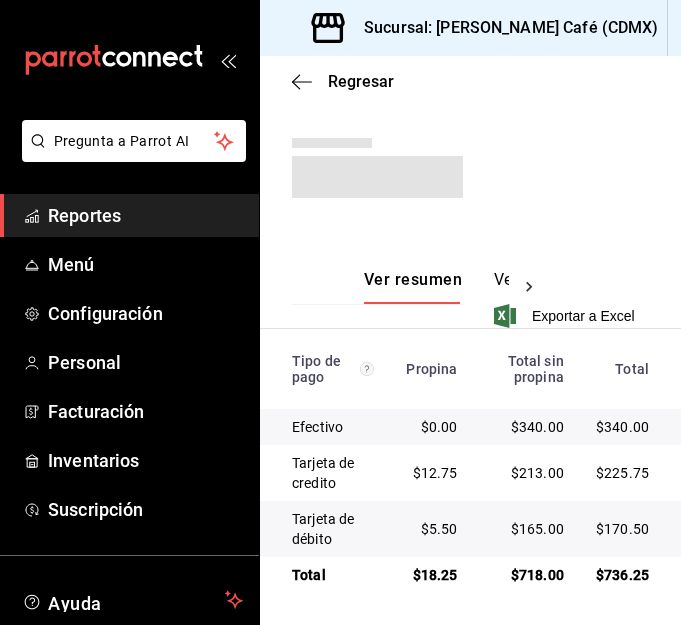 click on "Reportes" at bounding box center (145, 215) 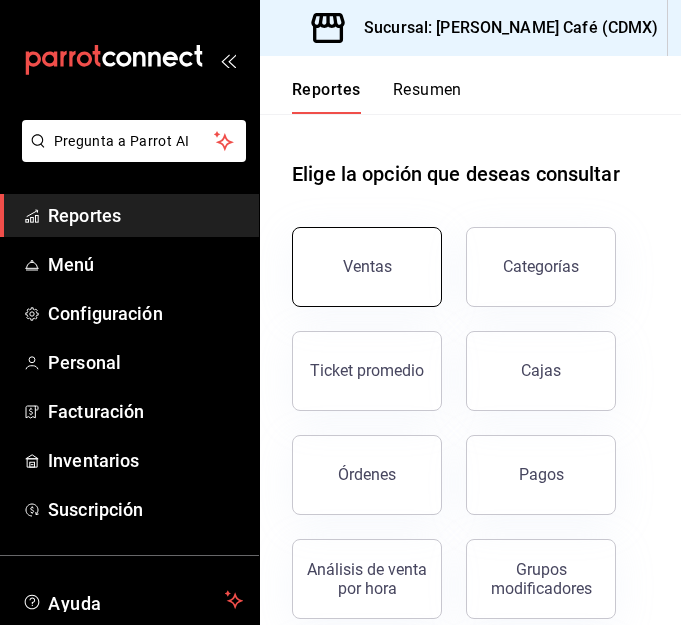click on "Ventas" at bounding box center (367, 266) 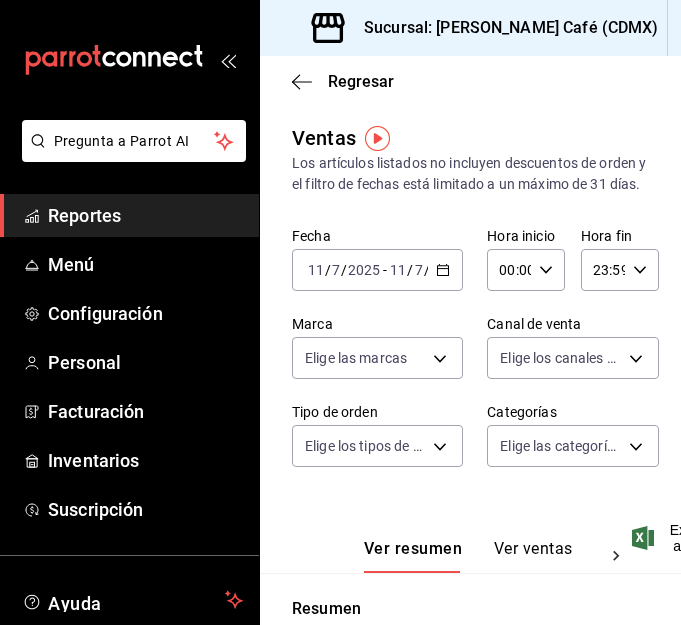 click on "2025-07-11 11 / 7 / 2025 - 2025-07-11 11 / 7 / 2025" at bounding box center [377, 270] 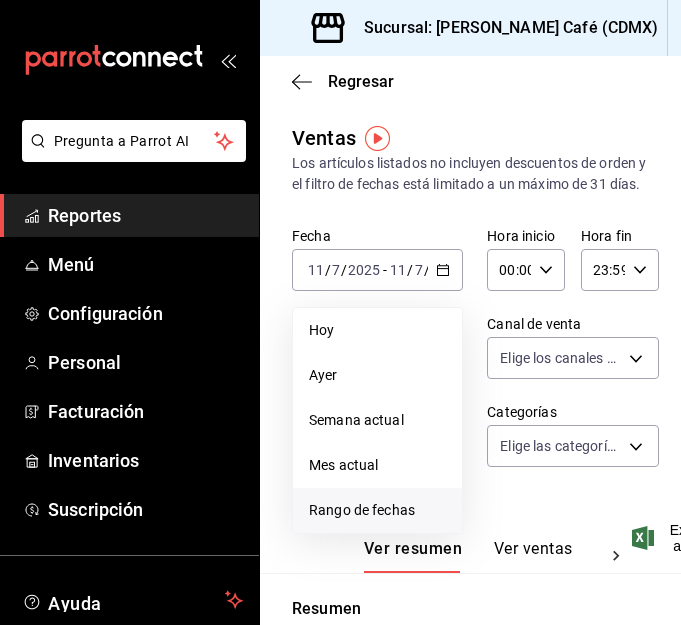 click on "Rango de fechas" at bounding box center (377, 510) 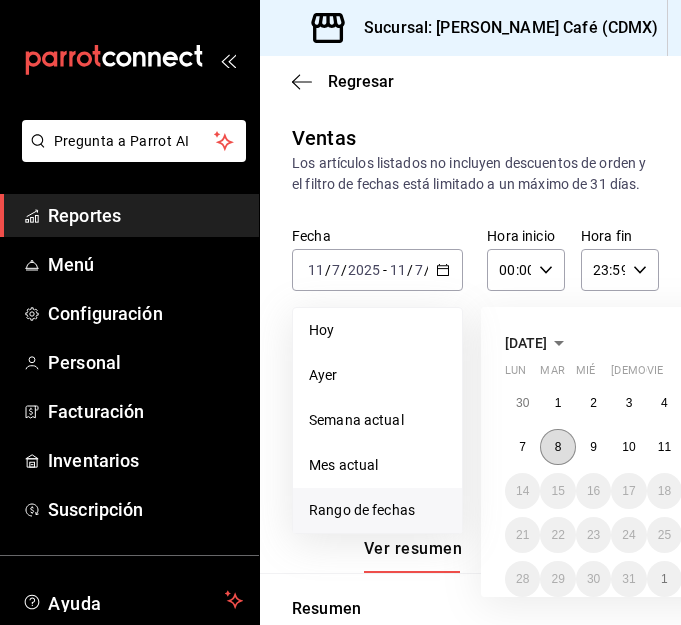 scroll, scrollTop: 0, scrollLeft: 165, axis: horizontal 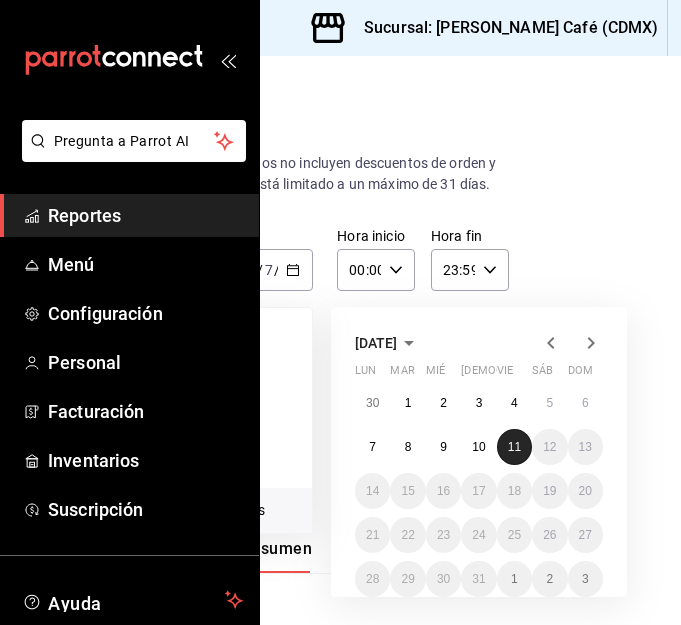 click on "11" at bounding box center (514, 447) 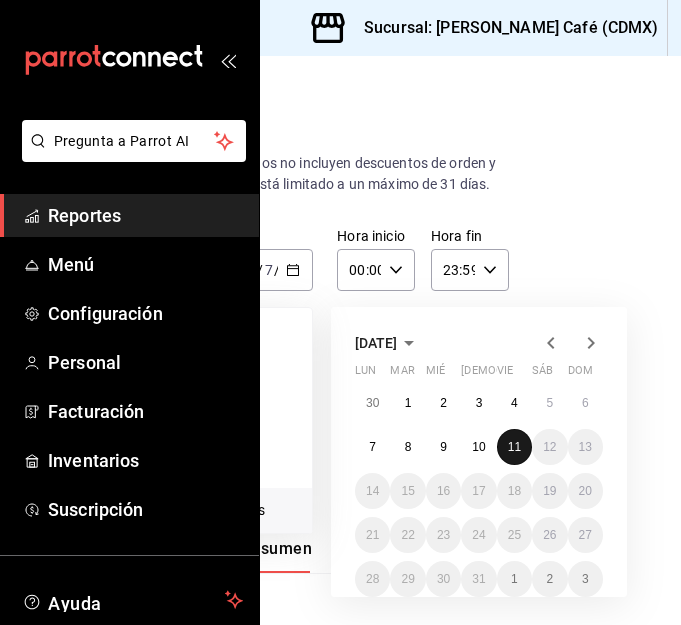 click on "11" at bounding box center [514, 447] 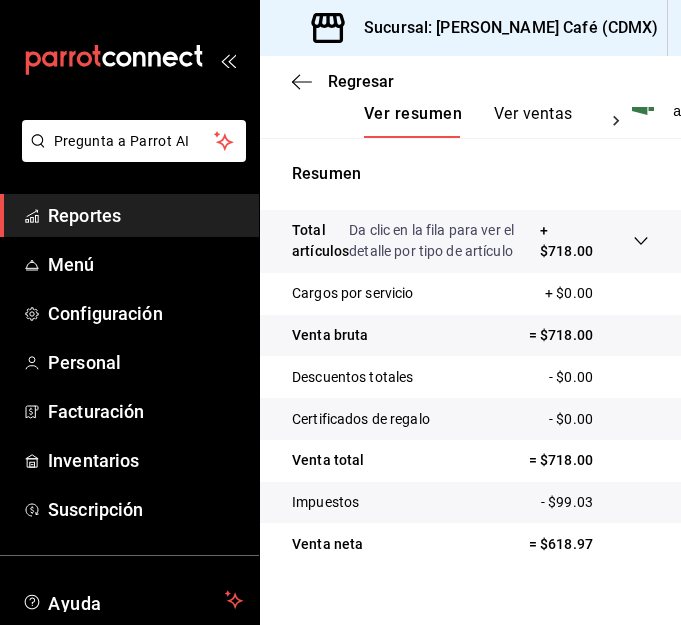 scroll, scrollTop: 440, scrollLeft: 0, axis: vertical 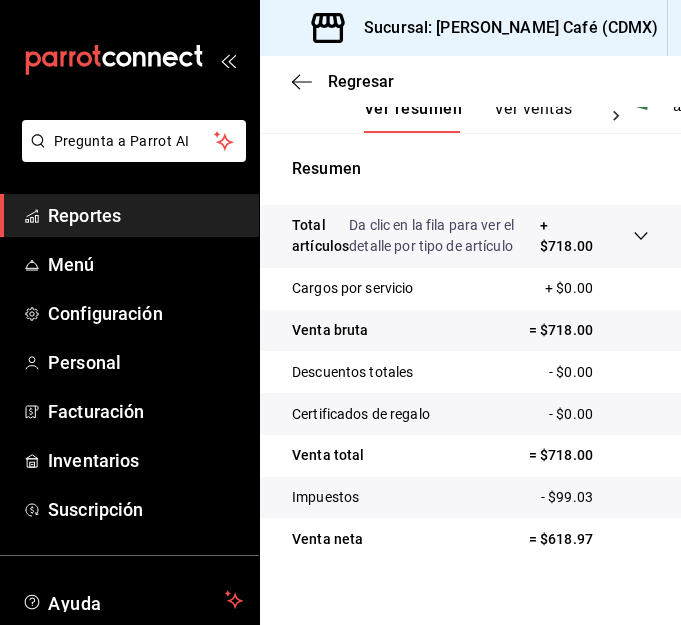click on "Ver ventas" at bounding box center [533, 116] 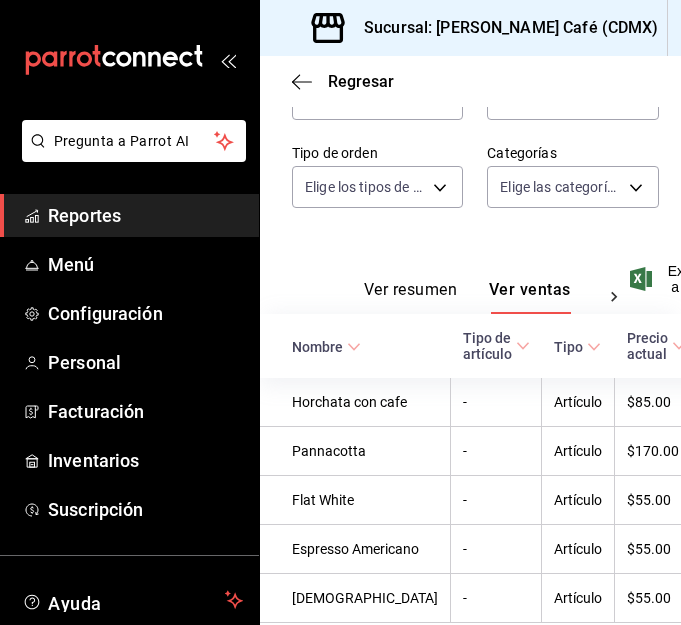 scroll, scrollTop: 421, scrollLeft: 0, axis: vertical 